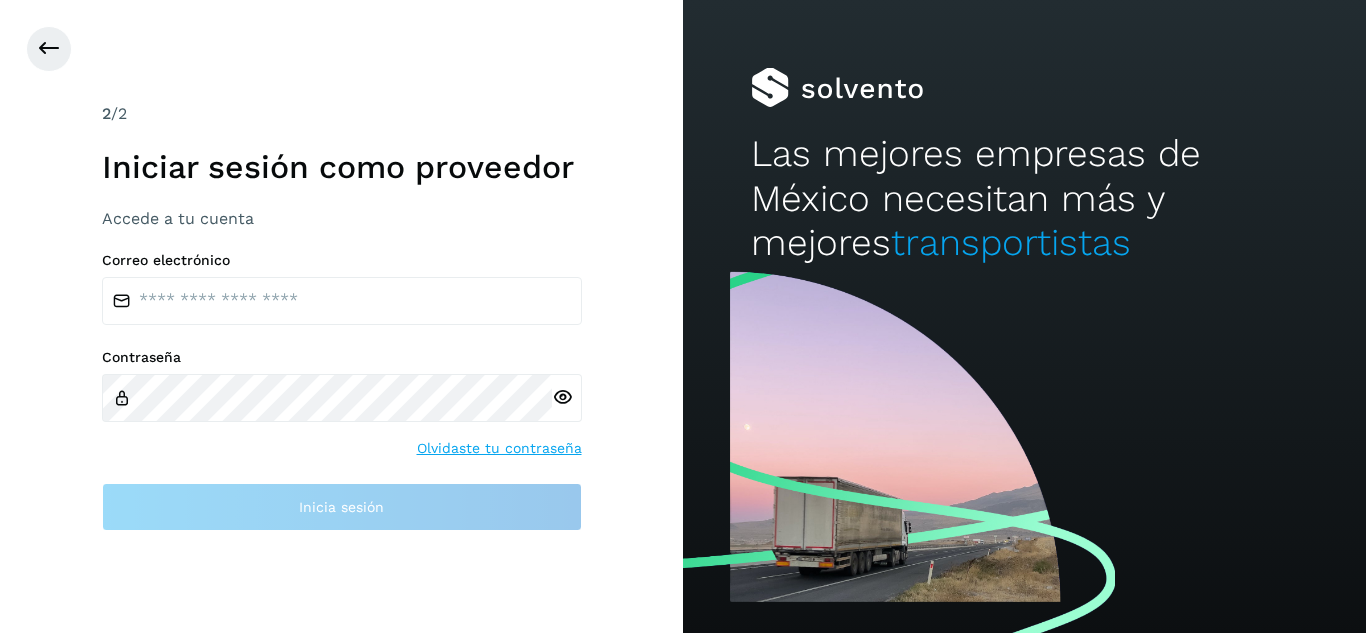 scroll, scrollTop: 0, scrollLeft: 0, axis: both 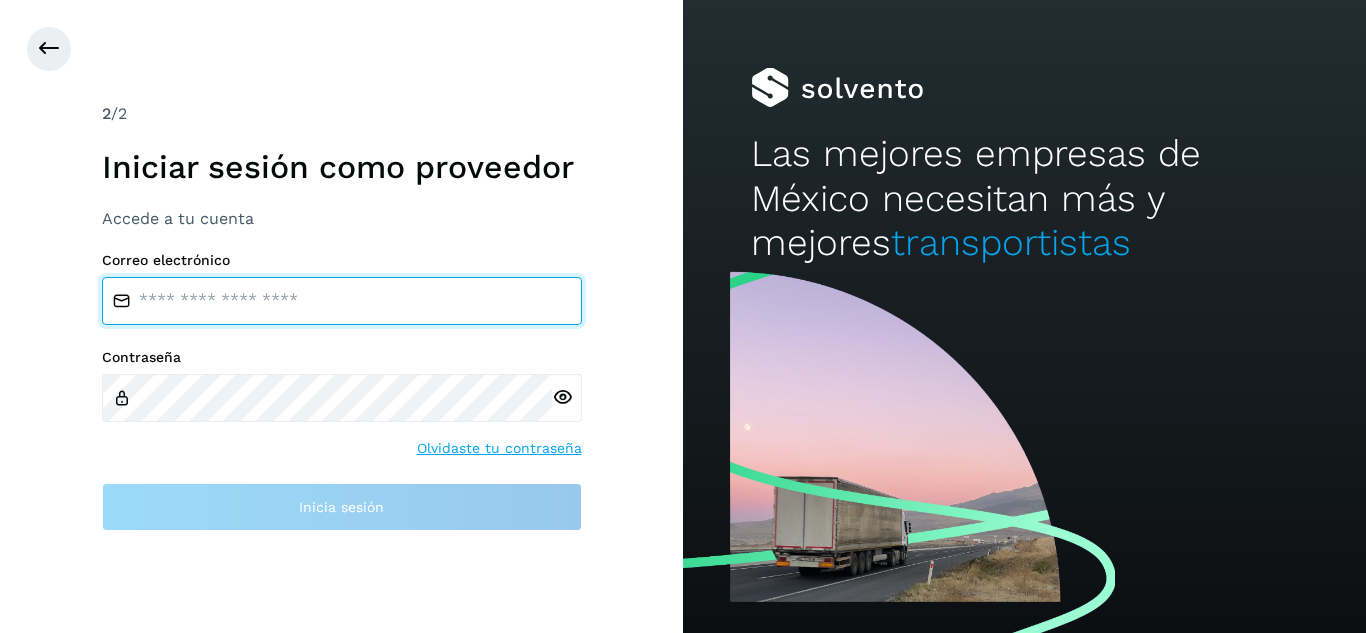 click at bounding box center (342, 301) 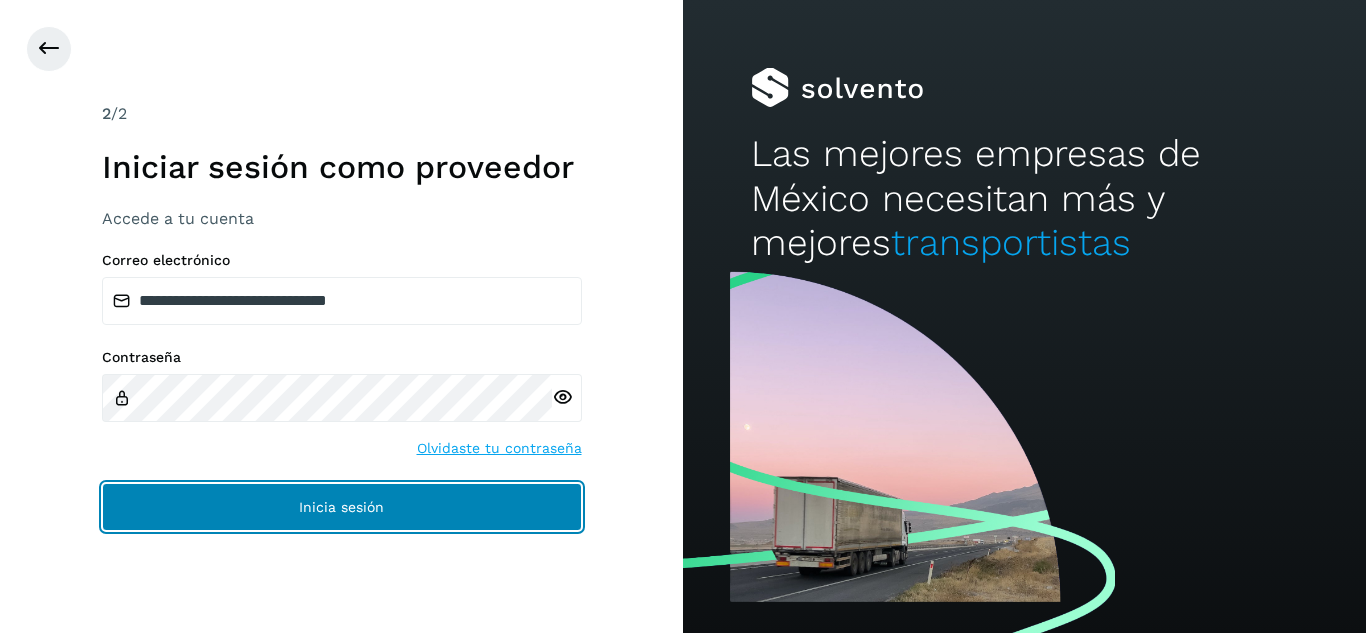 click on "Inicia sesión" at bounding box center [342, 507] 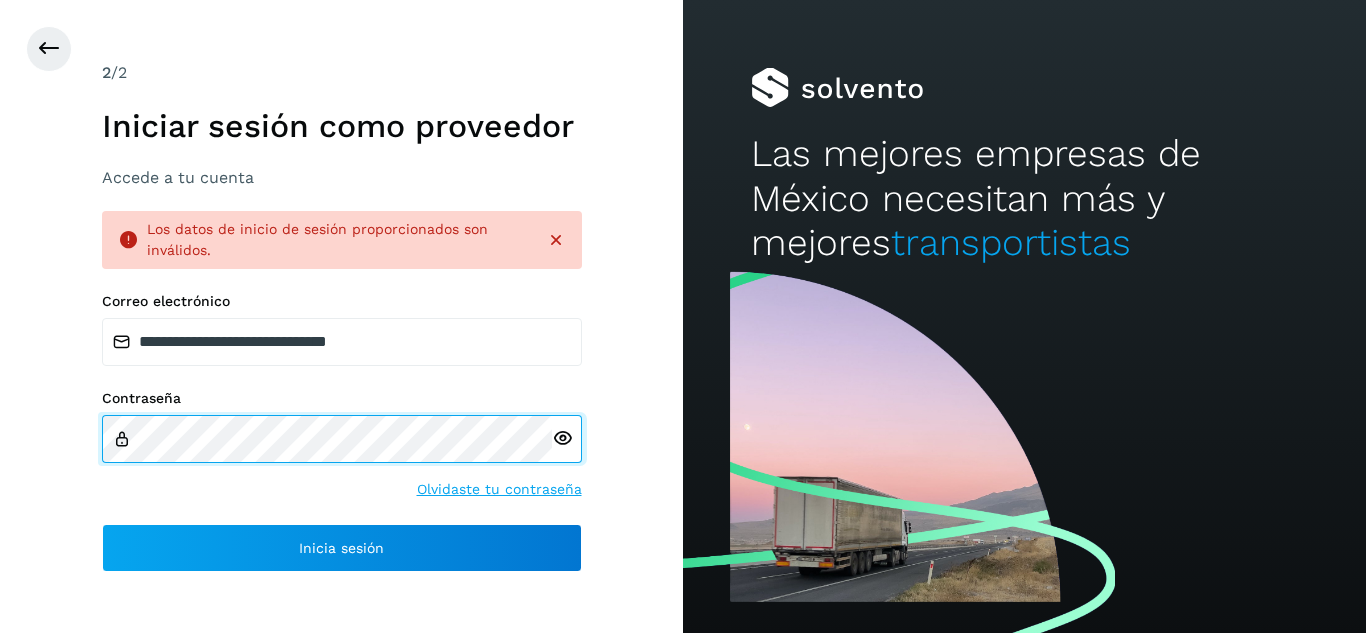 click on "**********" at bounding box center [341, 316] 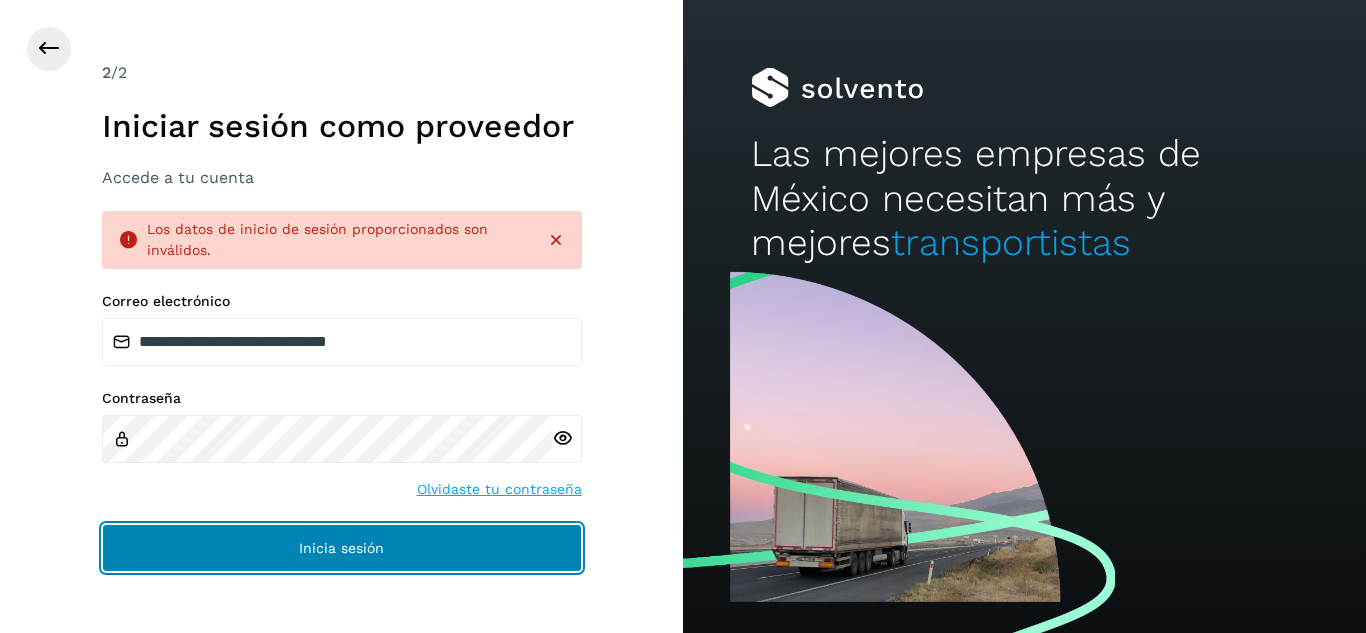 click on "Inicia sesión" at bounding box center [342, 548] 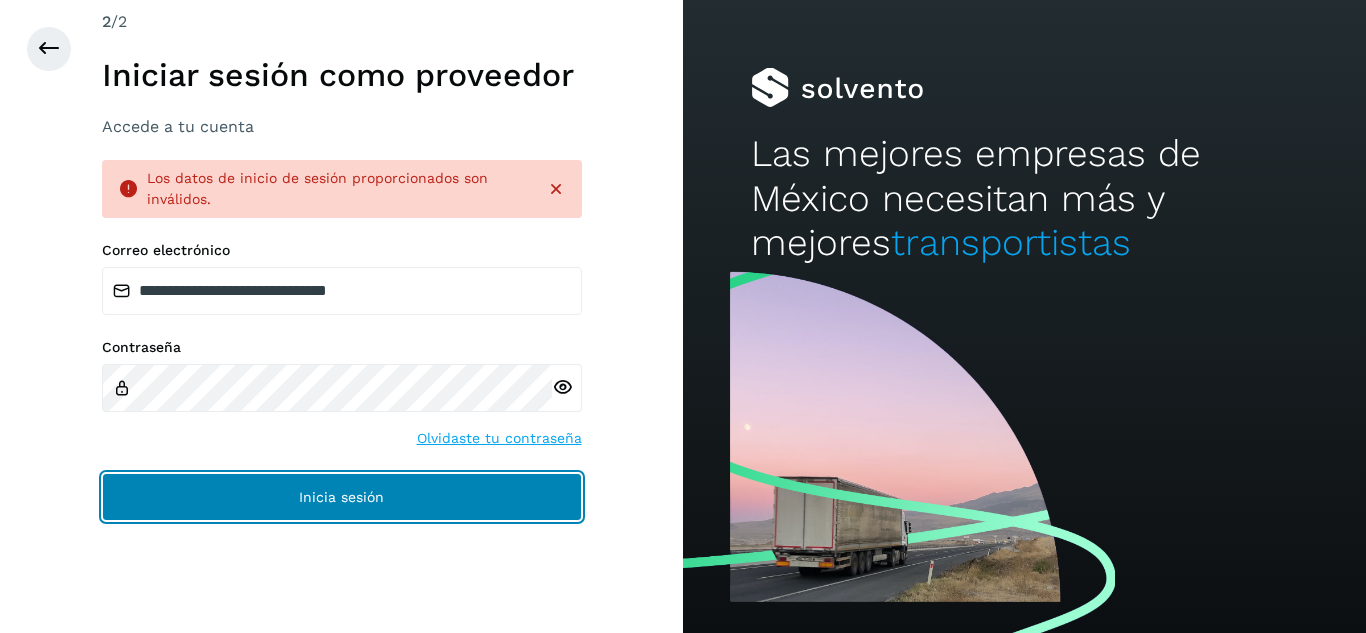 click on "Inicia sesión" at bounding box center (342, 497) 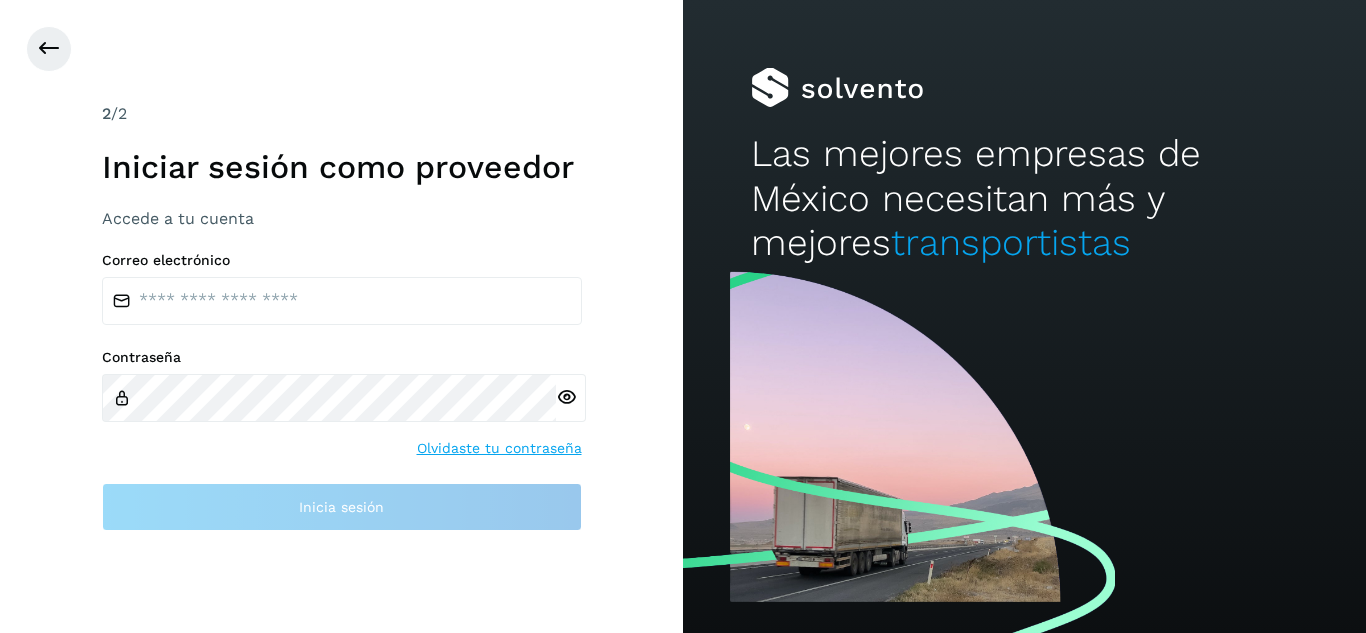scroll, scrollTop: 0, scrollLeft: 0, axis: both 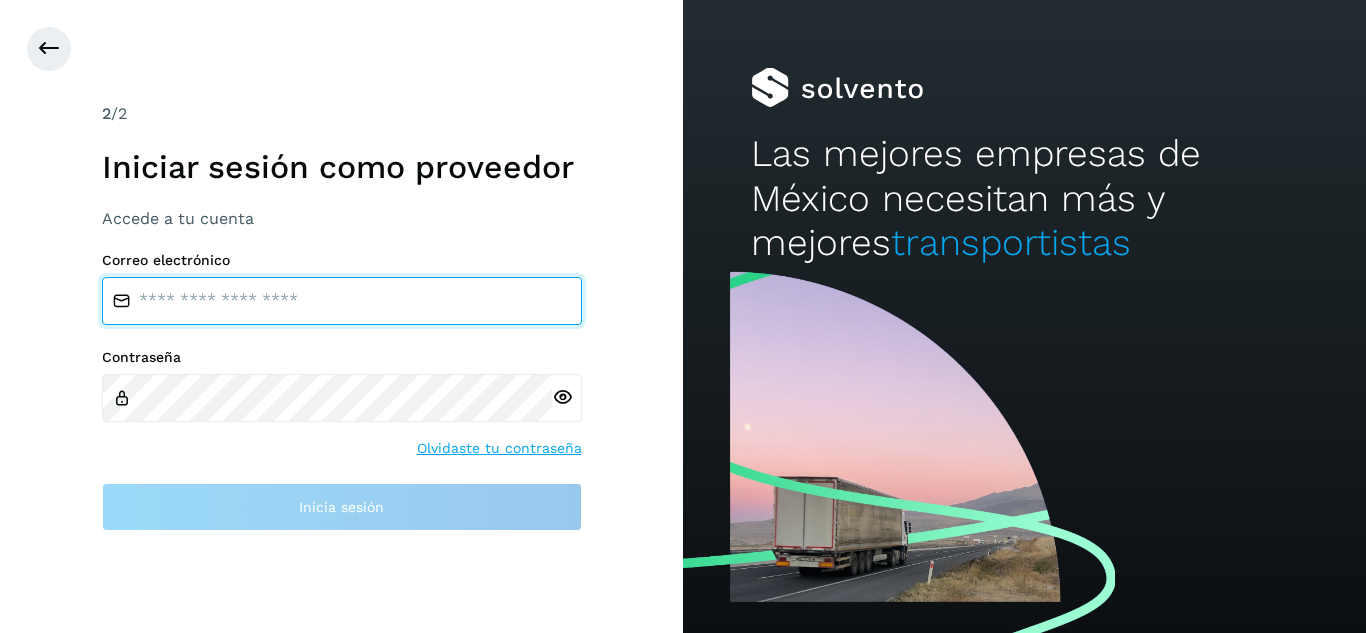 click at bounding box center [342, 301] 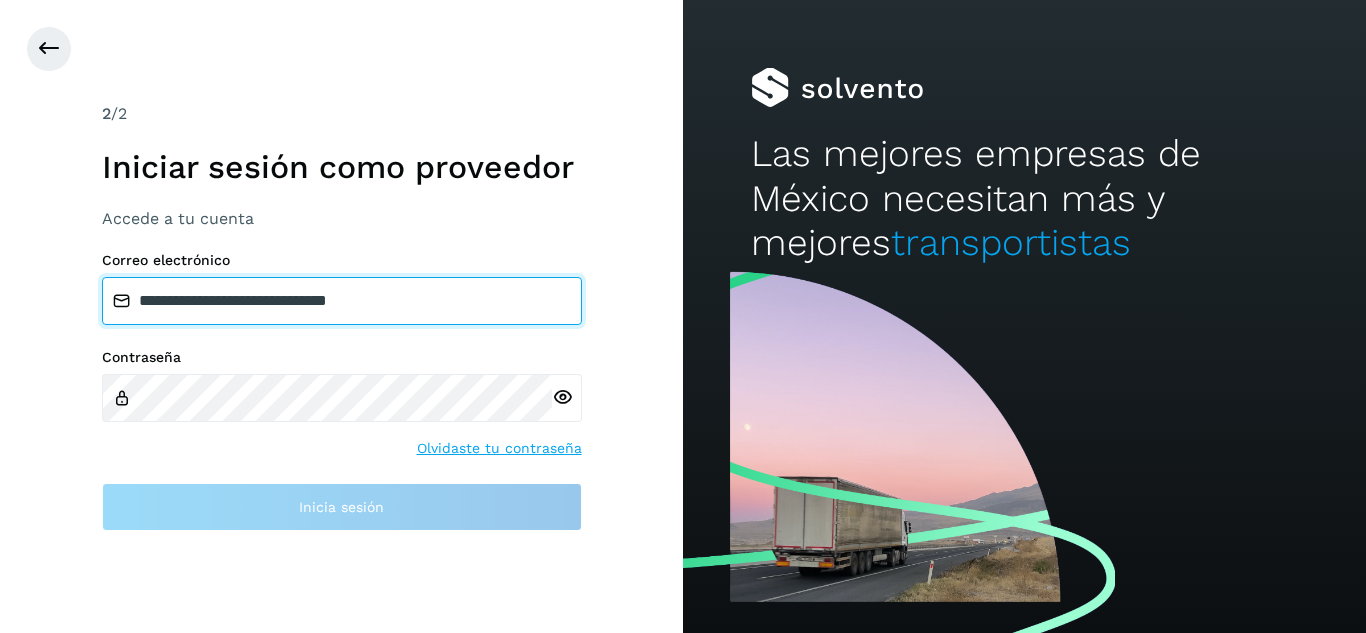 type on "**********" 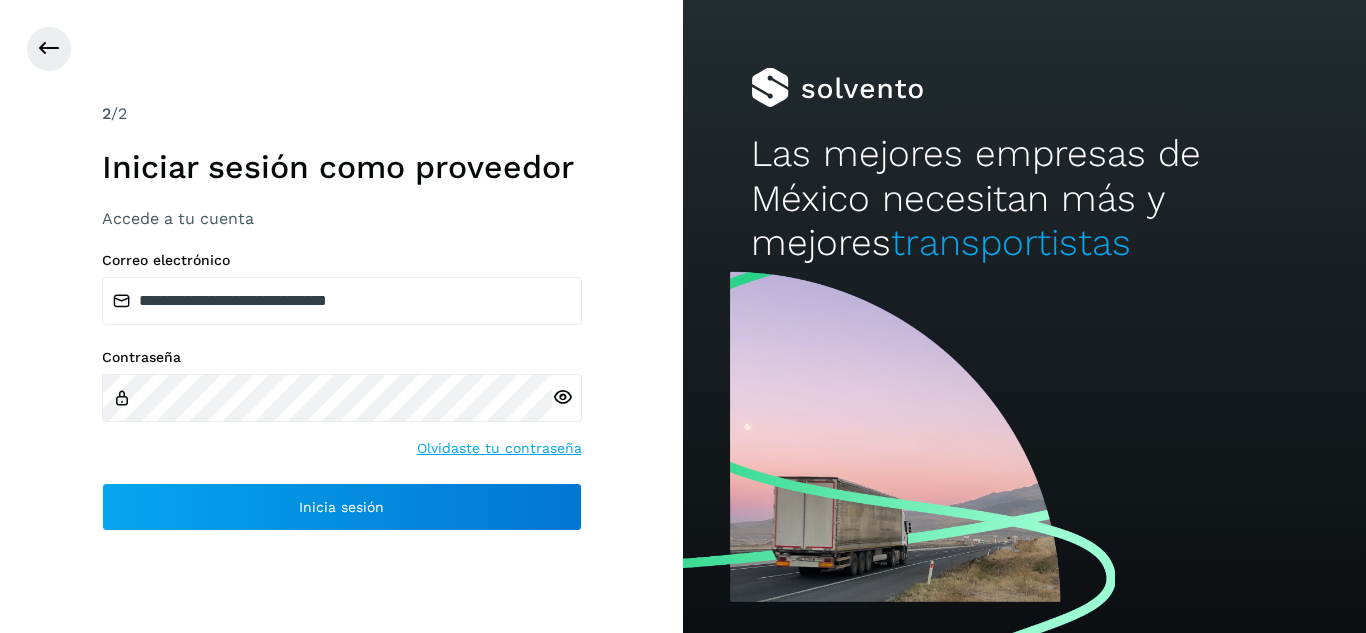 click at bounding box center [562, 397] 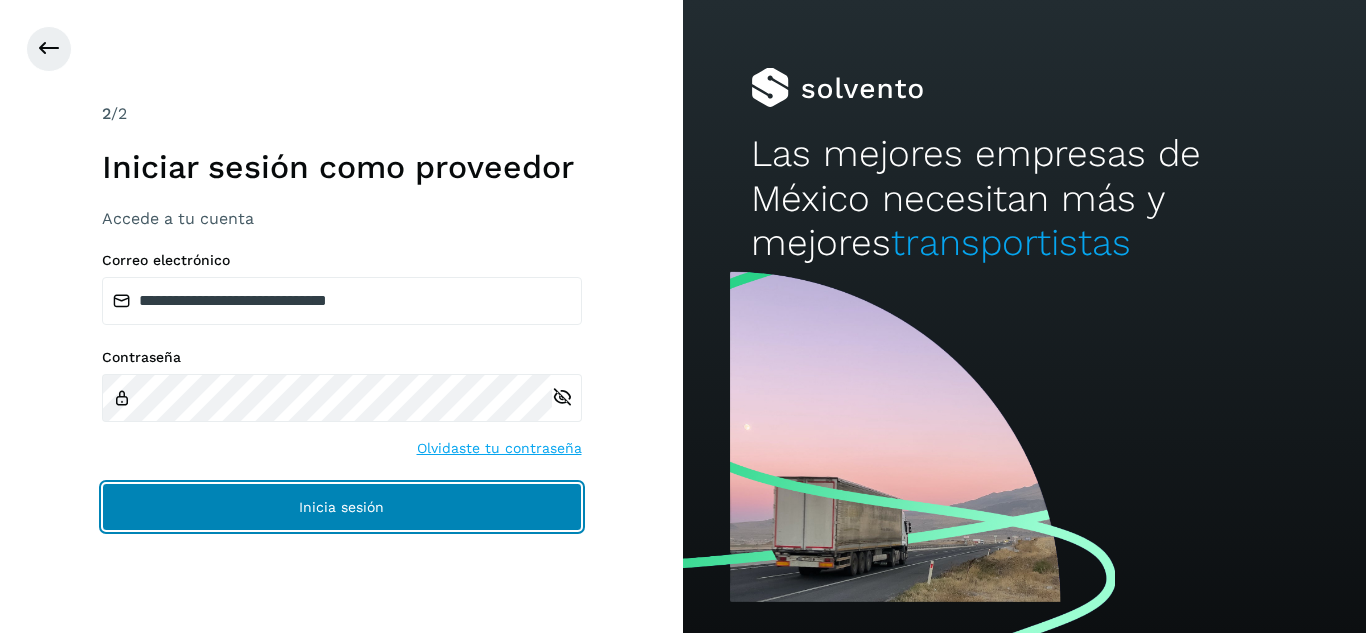 click on "Inicia sesión" at bounding box center [342, 507] 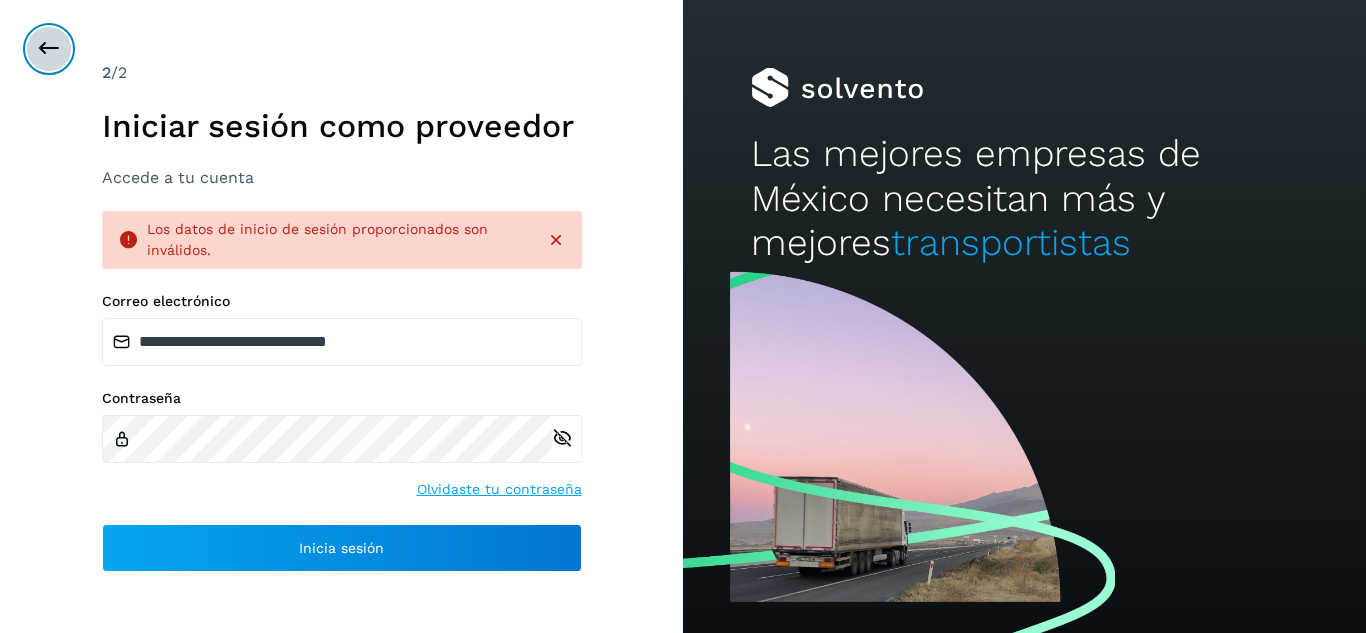 click at bounding box center (49, 49) 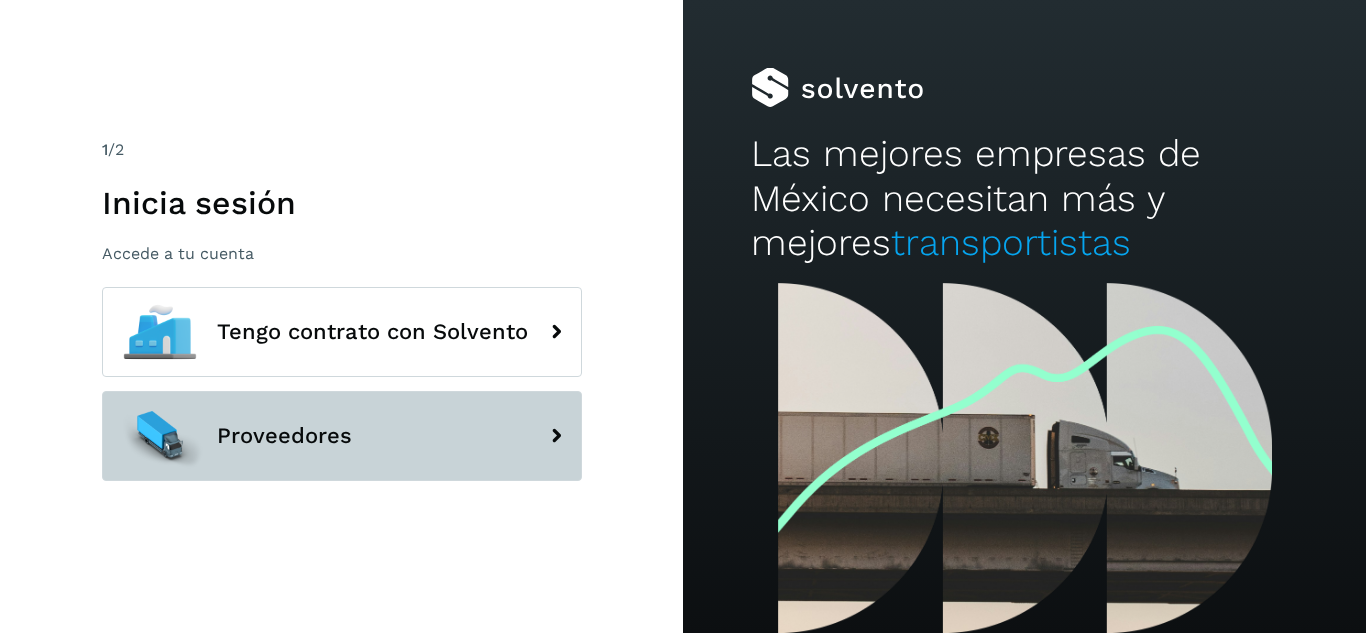 click 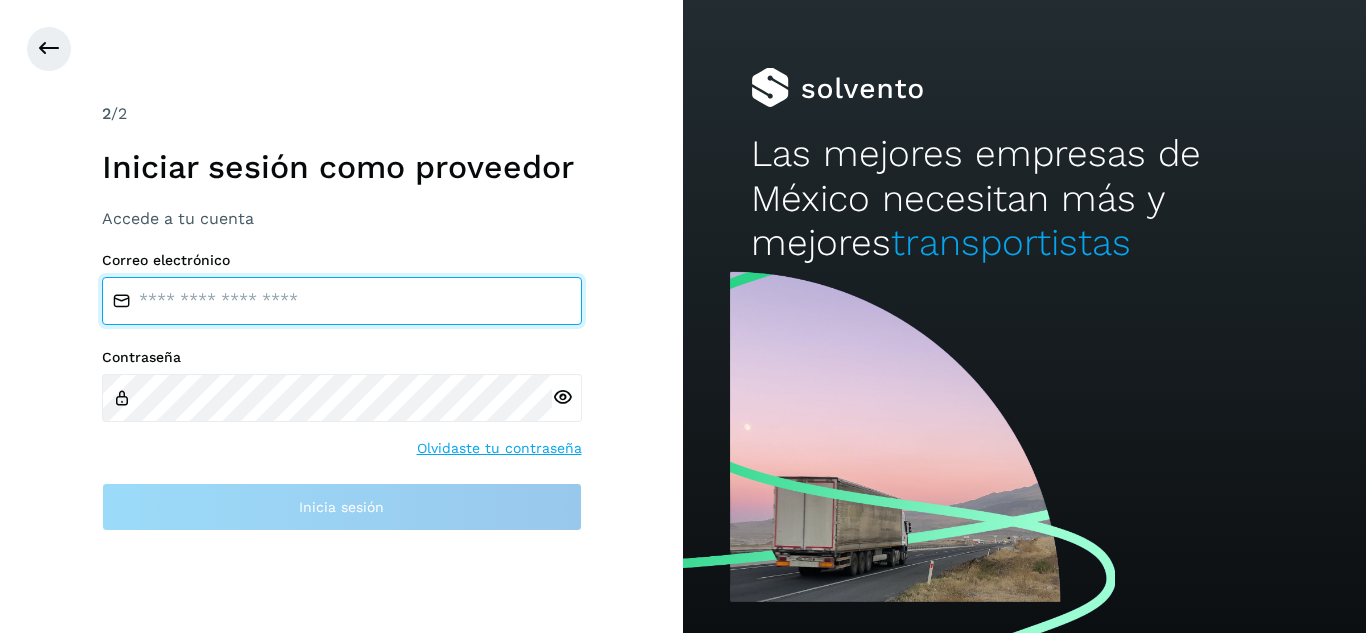 click at bounding box center [342, 301] 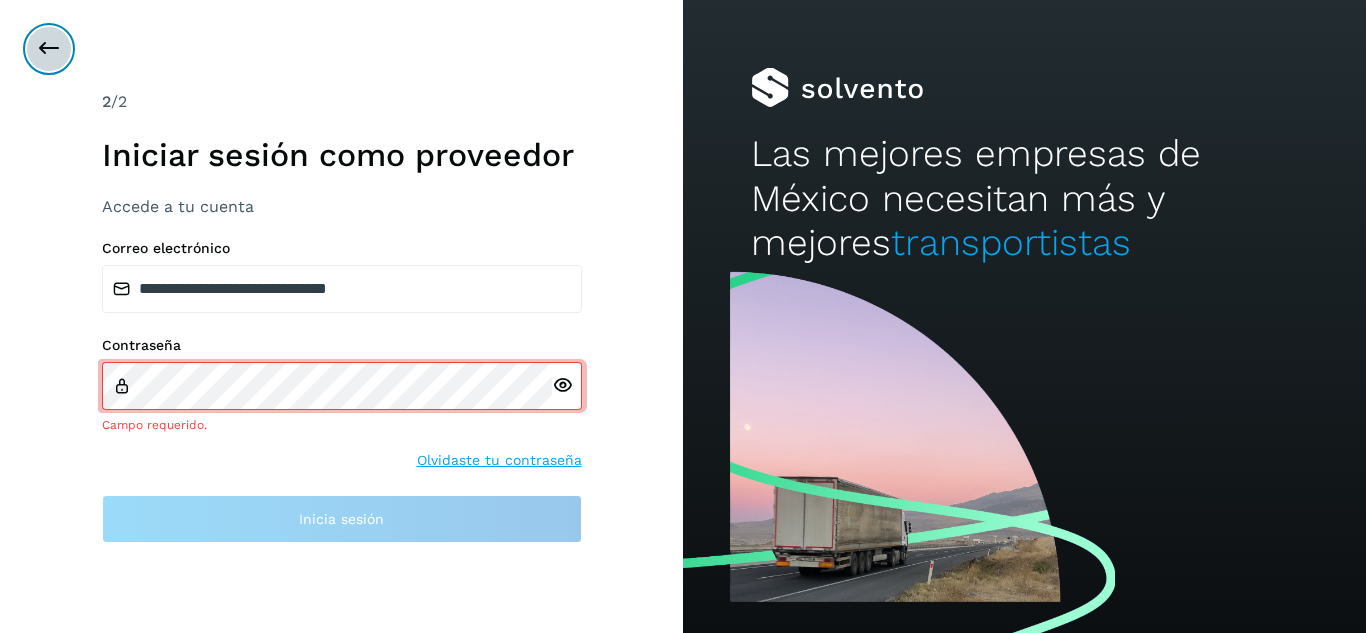 click at bounding box center (49, 49) 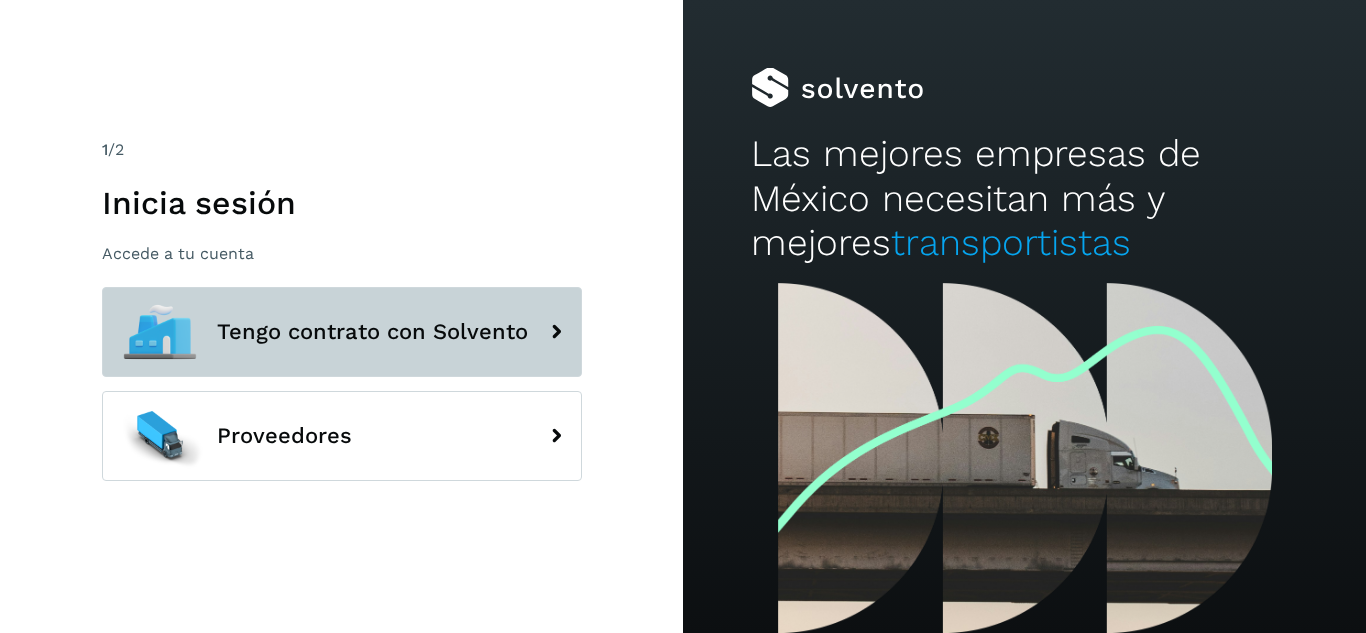 click on "Tengo contrato con Solvento" at bounding box center [342, 332] 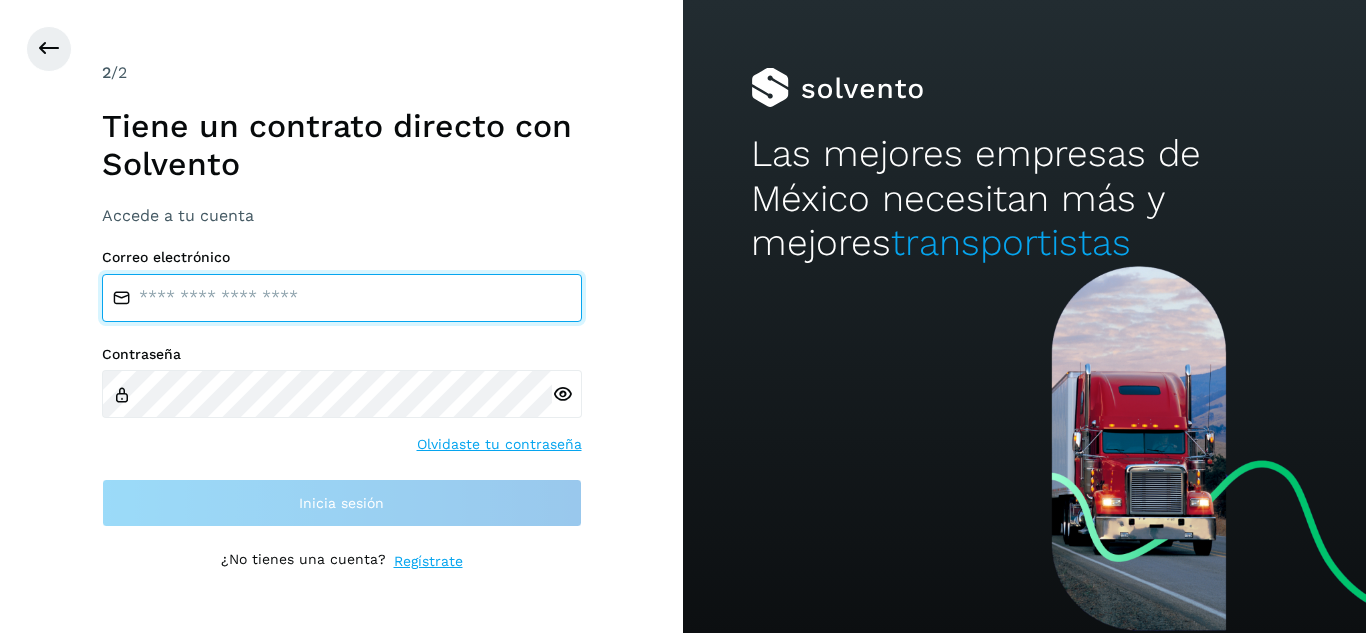 click at bounding box center (342, 298) 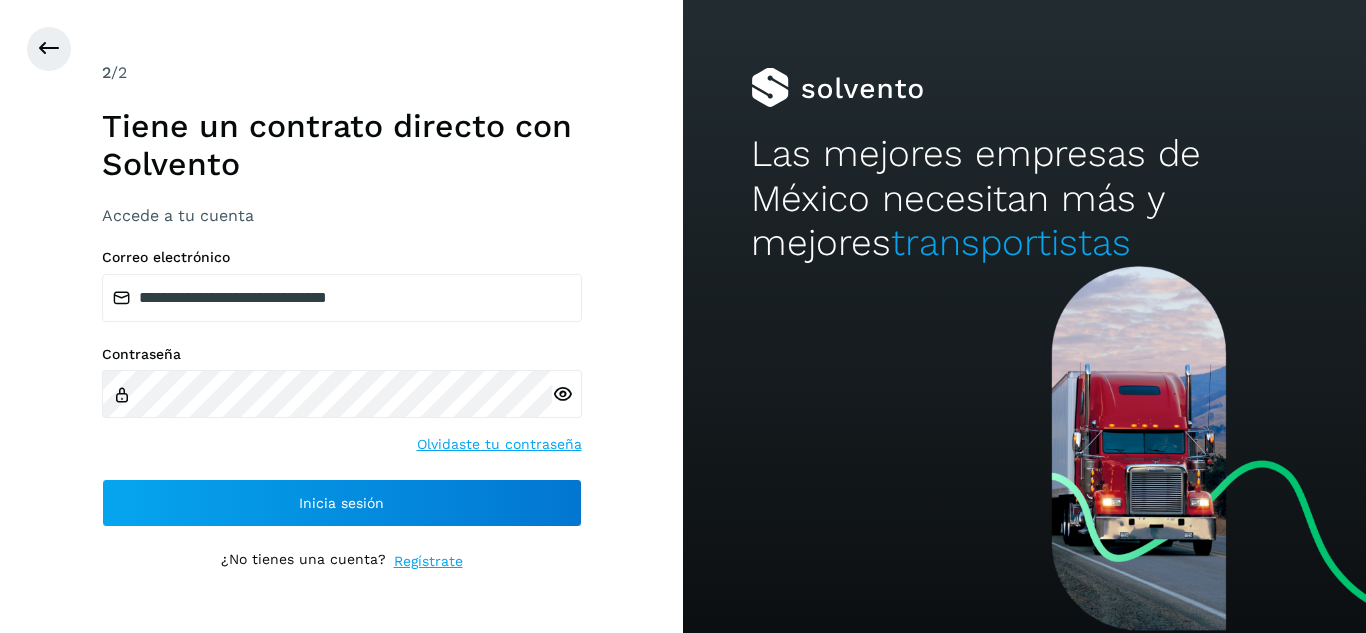 click at bounding box center [562, 394] 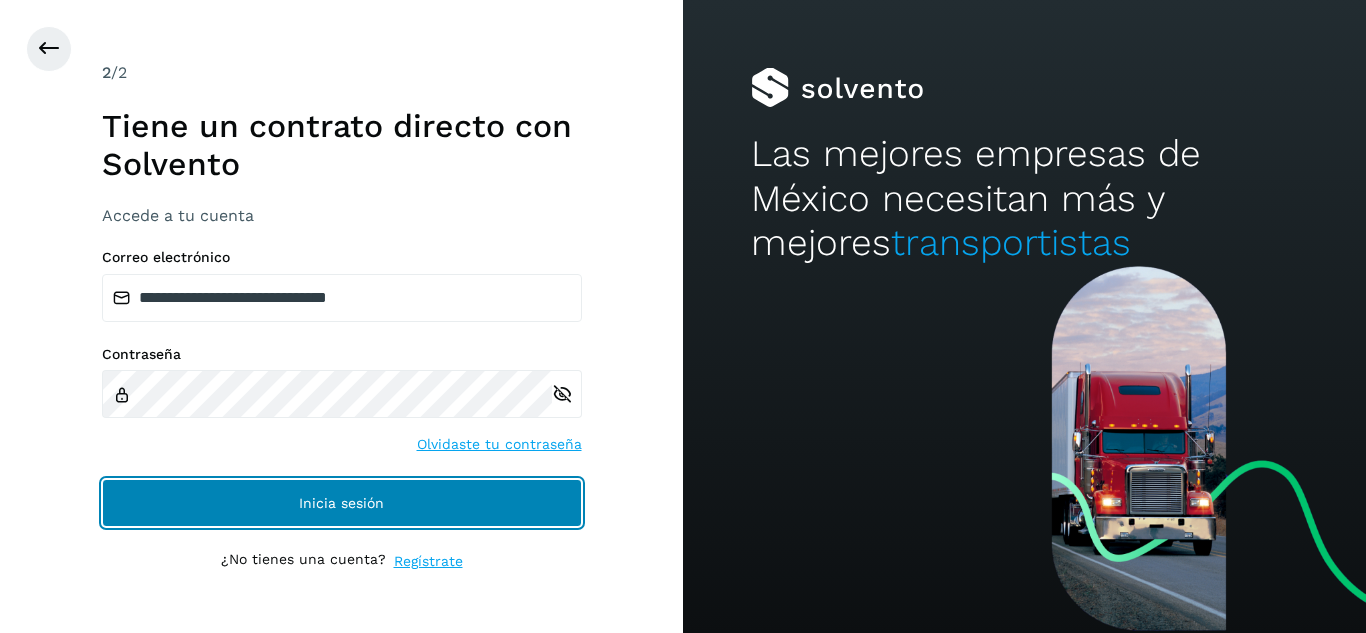 click on "Inicia sesión" at bounding box center (342, 503) 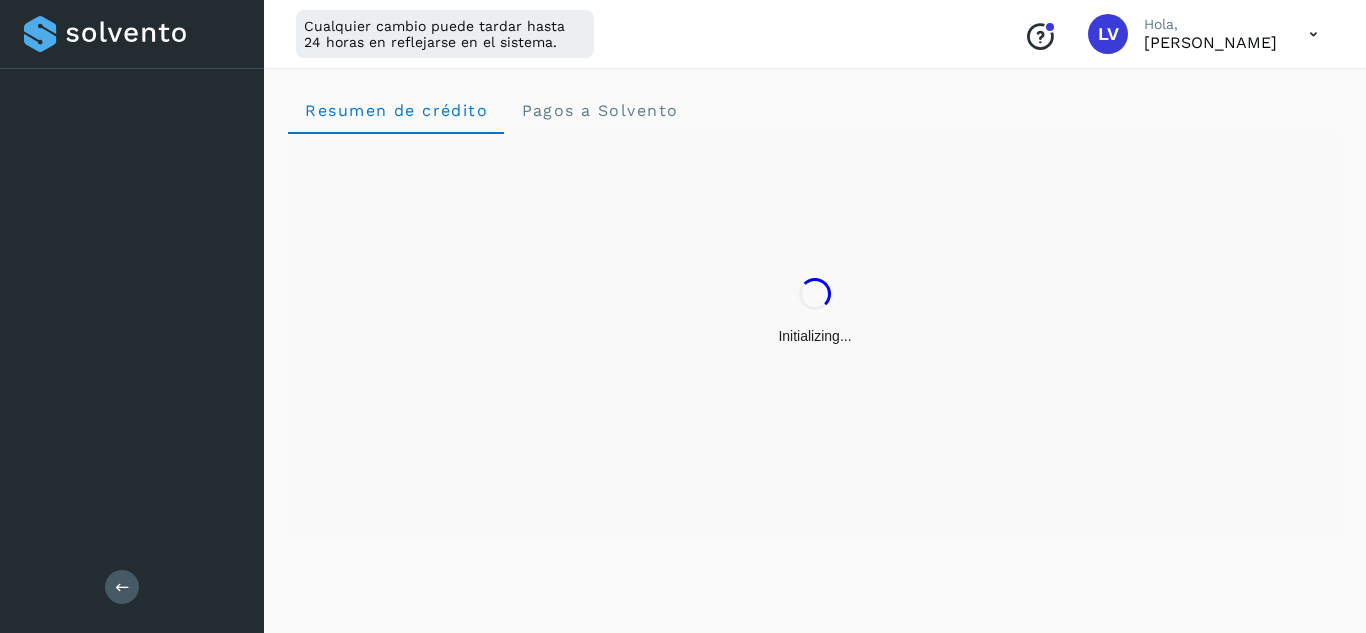 click on "Initializing..." at bounding box center (815, 334) 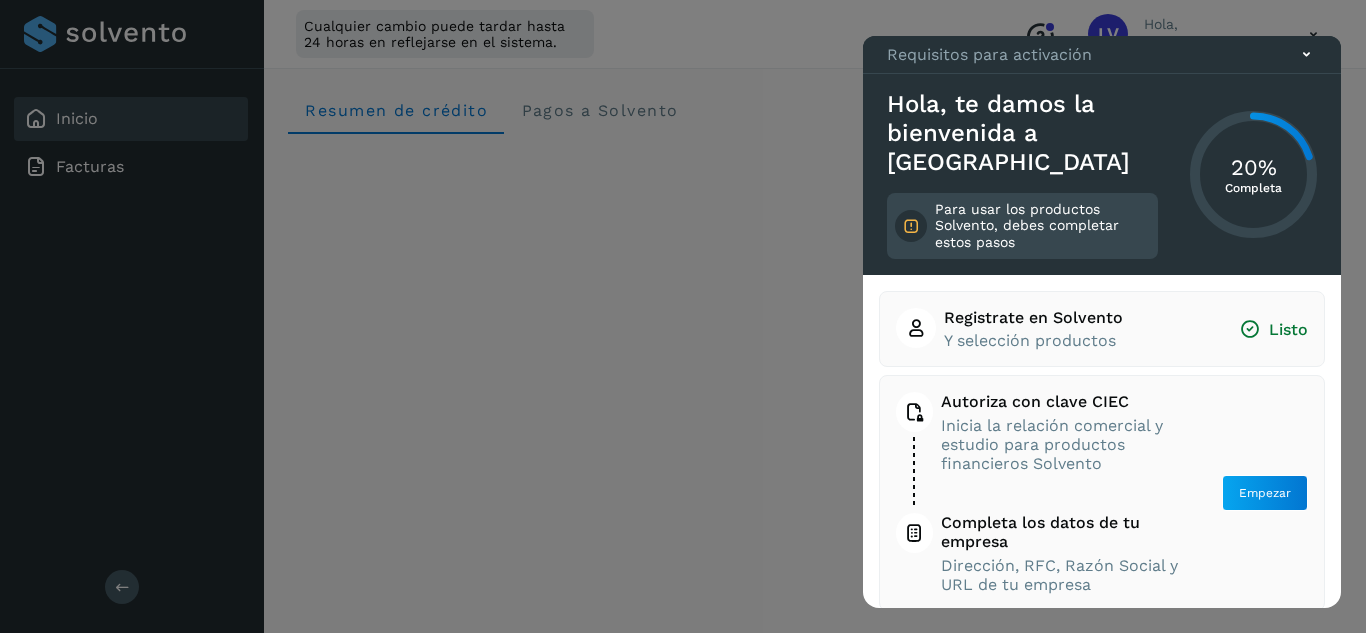click 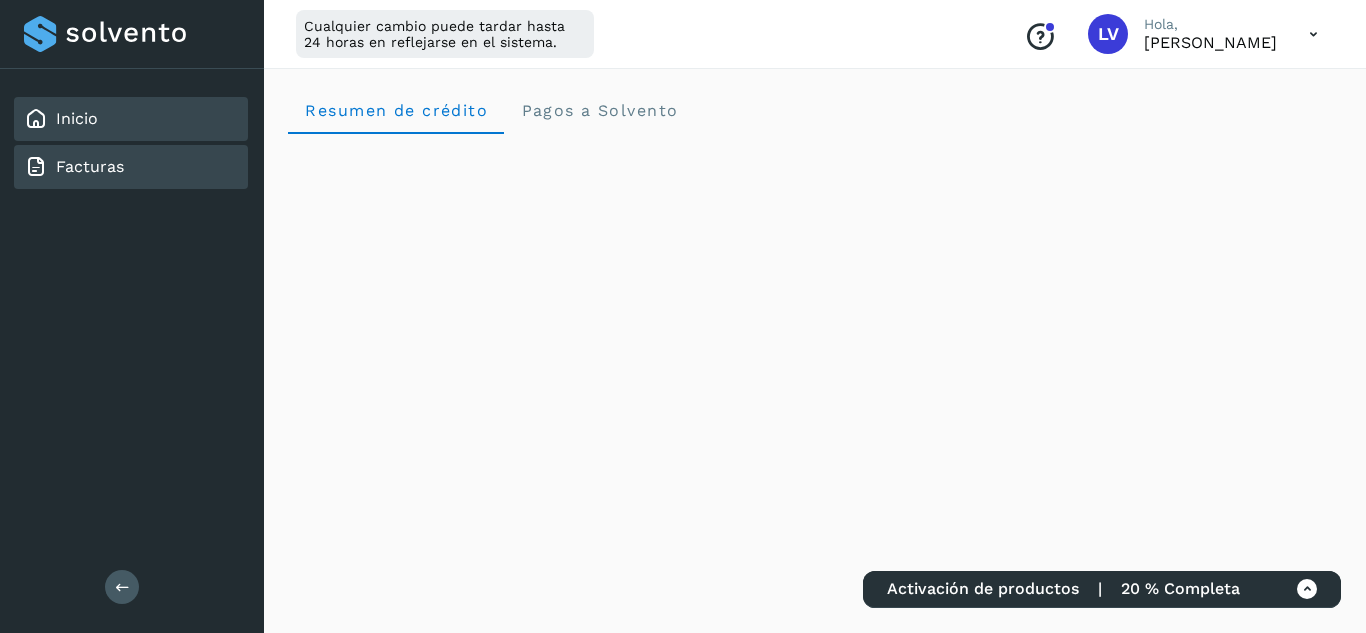 click on "Facturas" 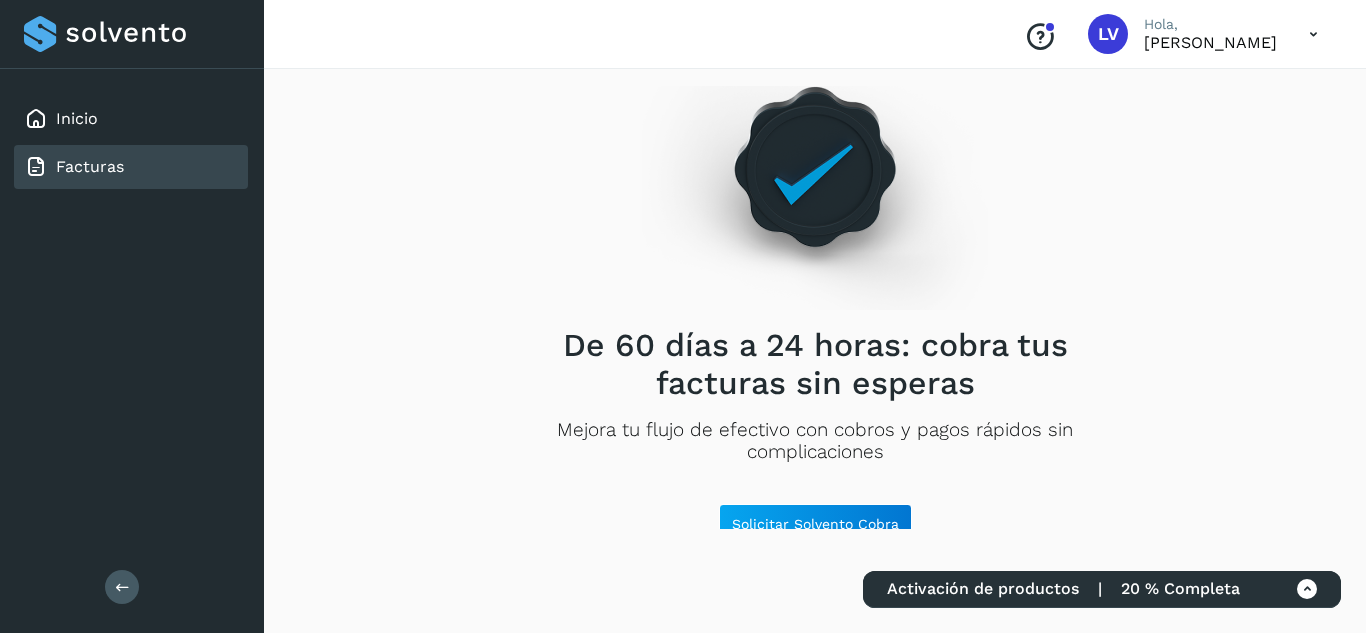 scroll, scrollTop: 50, scrollLeft: 0, axis: vertical 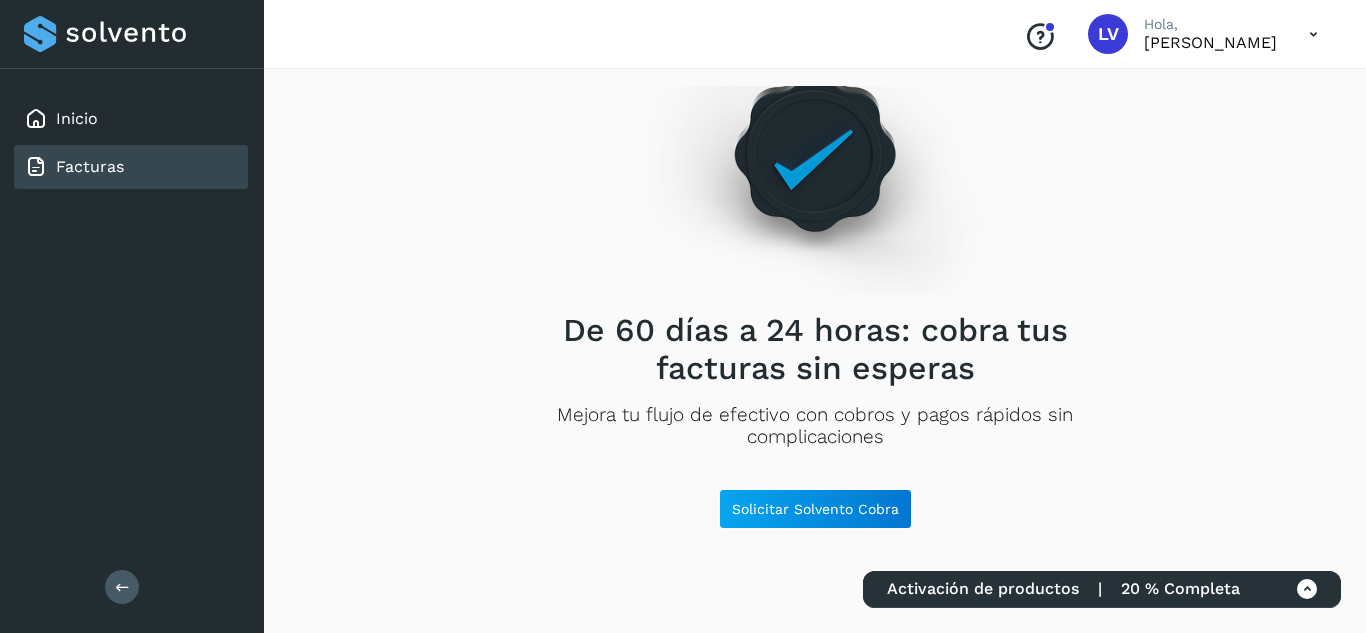 click at bounding box center (1313, 34) 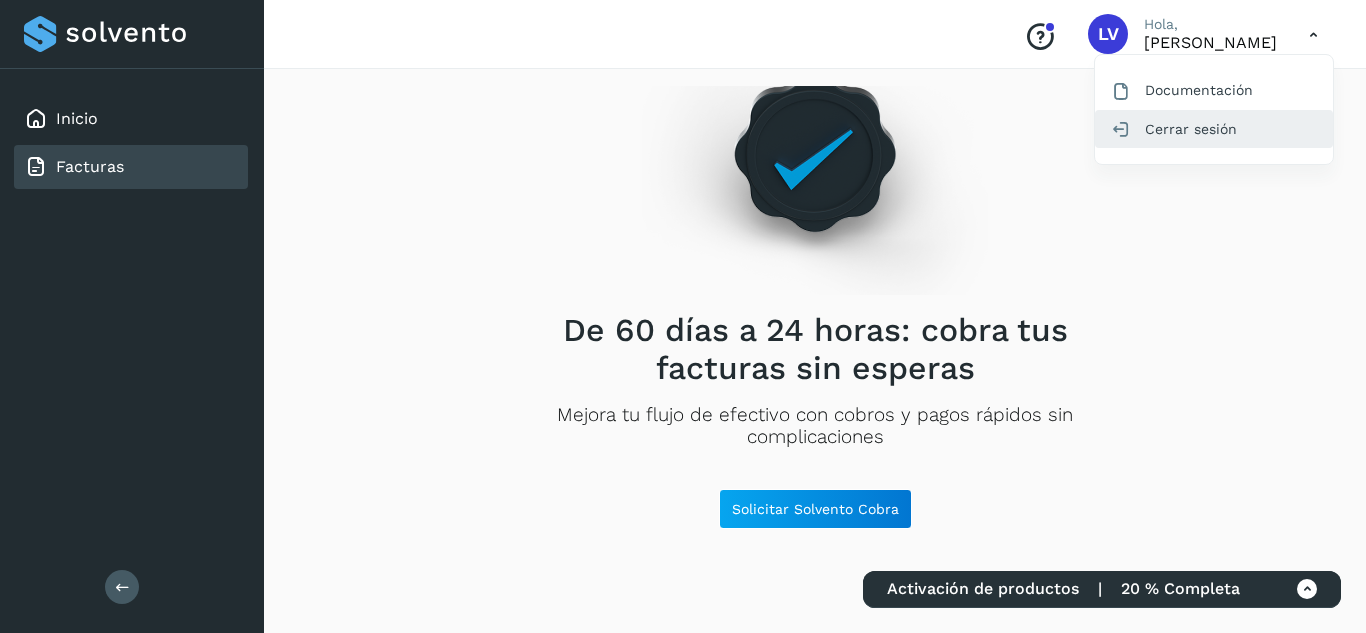 click on "Cerrar sesión" 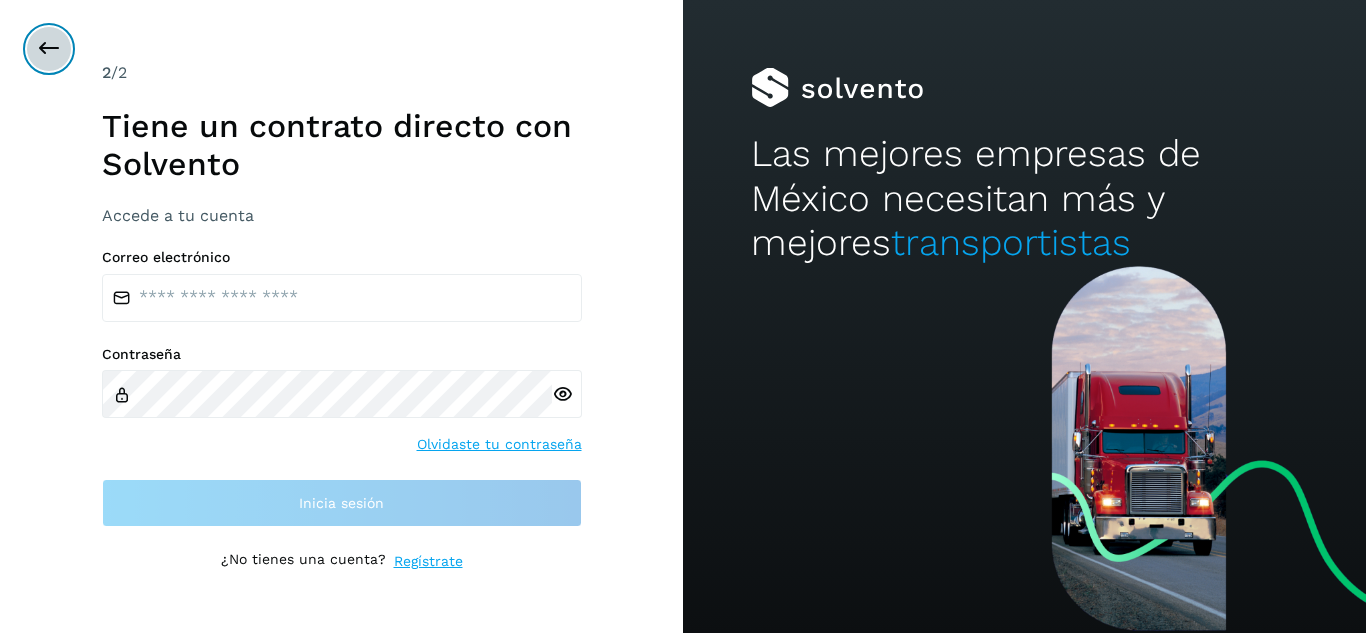 click at bounding box center [49, 49] 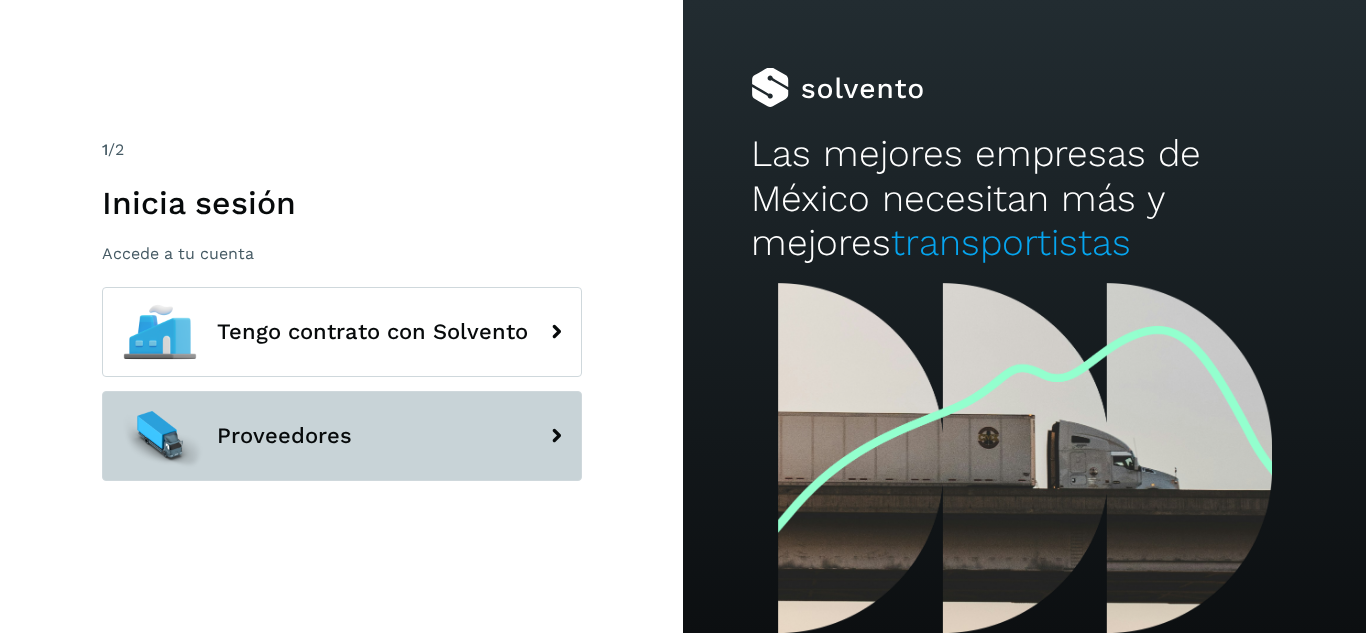 click on "Proveedores" at bounding box center [342, 436] 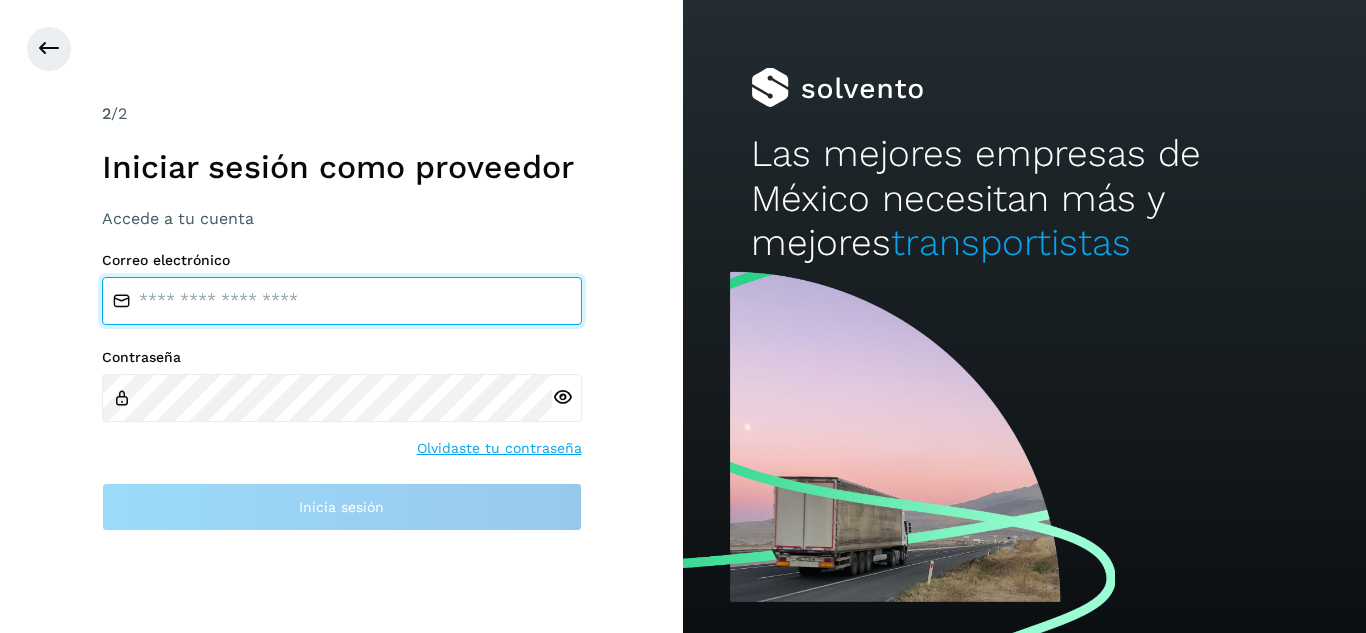 click at bounding box center [342, 301] 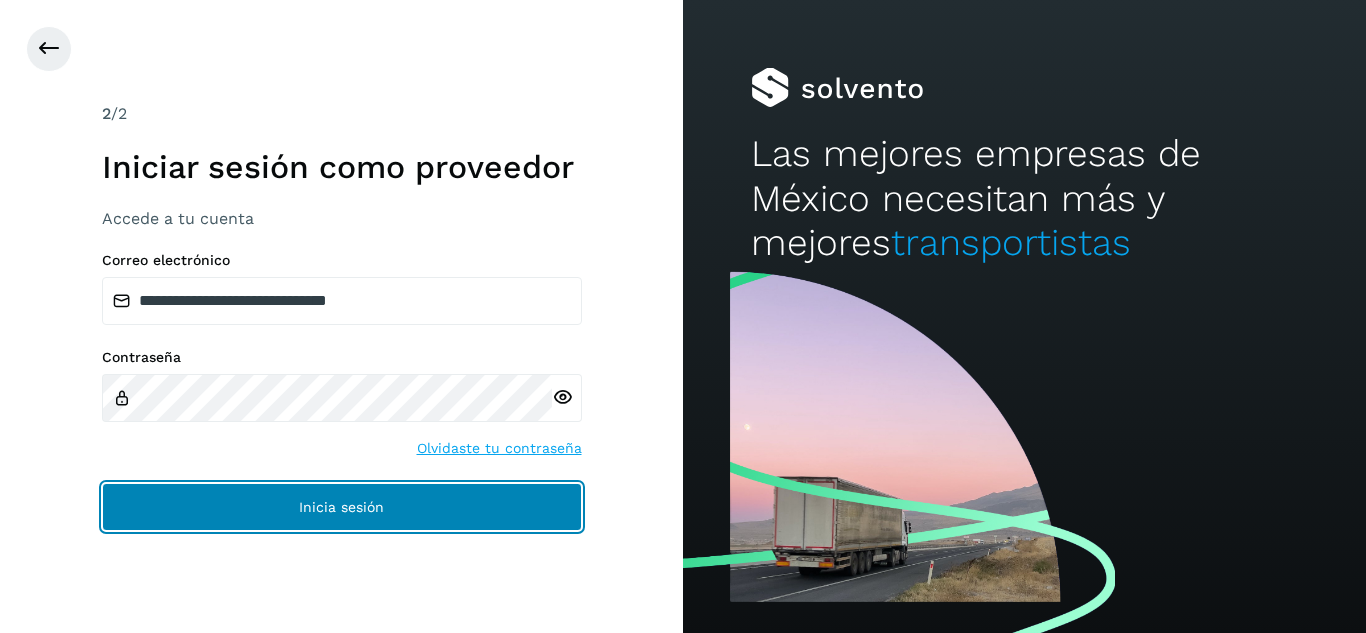 click on "Inicia sesión" at bounding box center [342, 507] 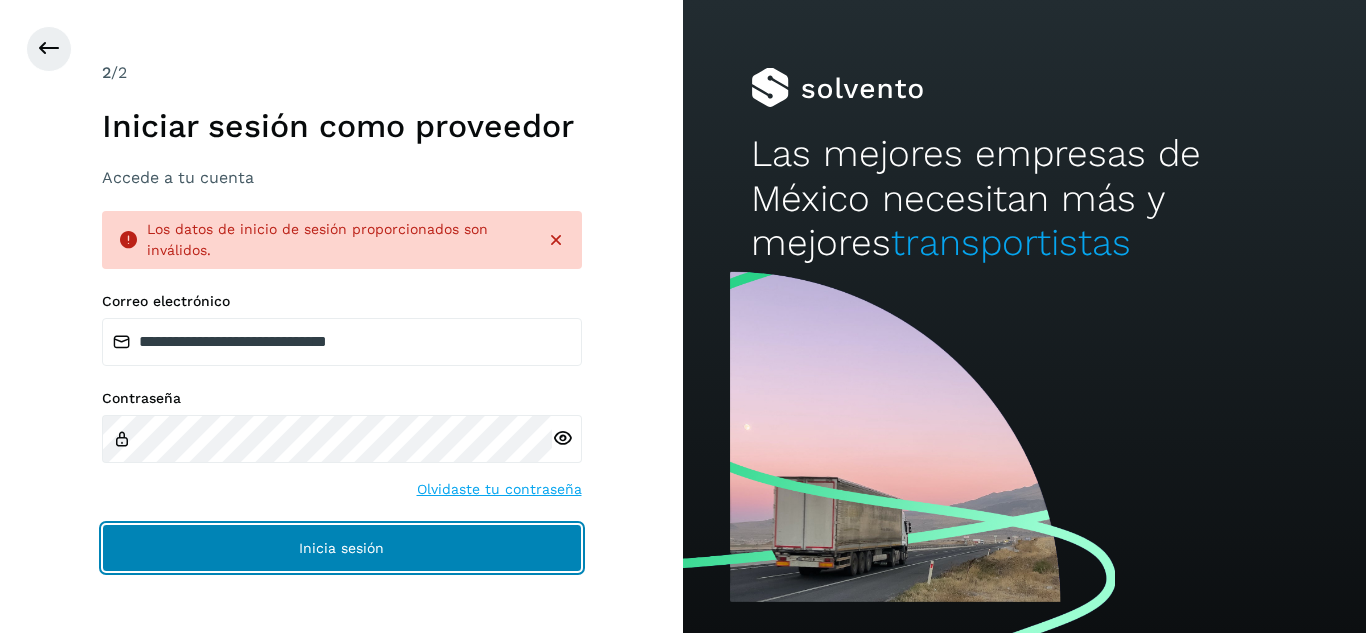 click on "Inicia sesión" at bounding box center (342, 548) 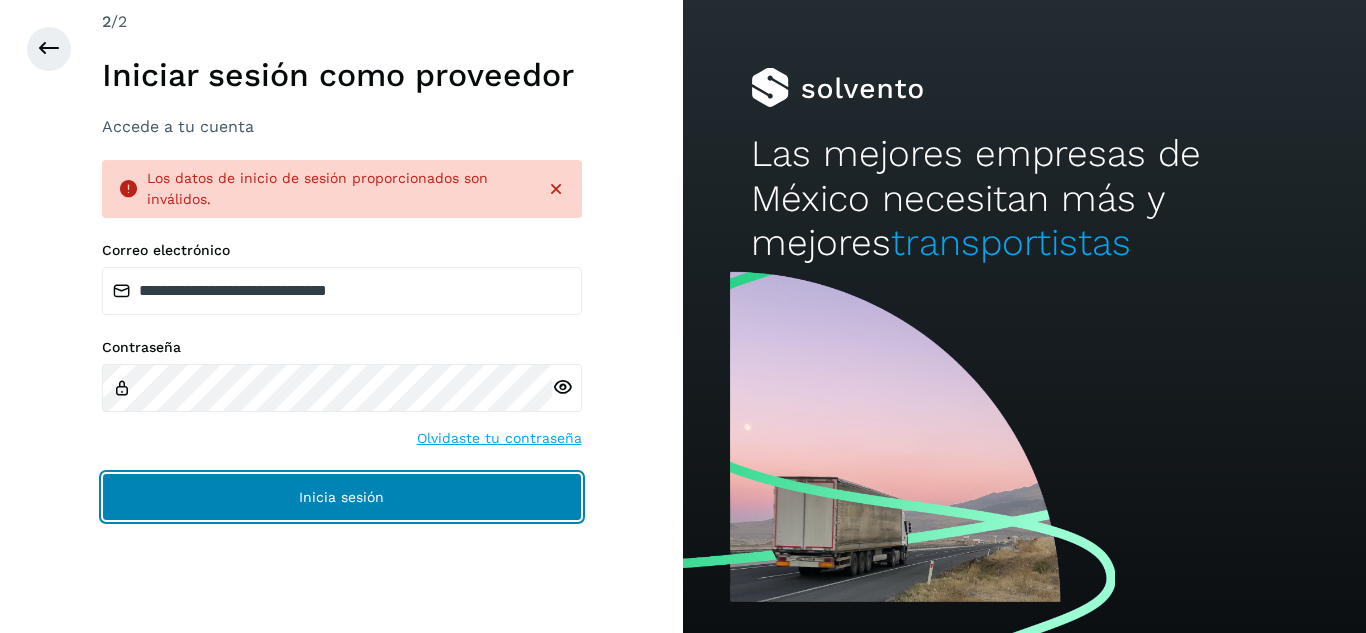 click on "Inicia sesión" at bounding box center [342, 497] 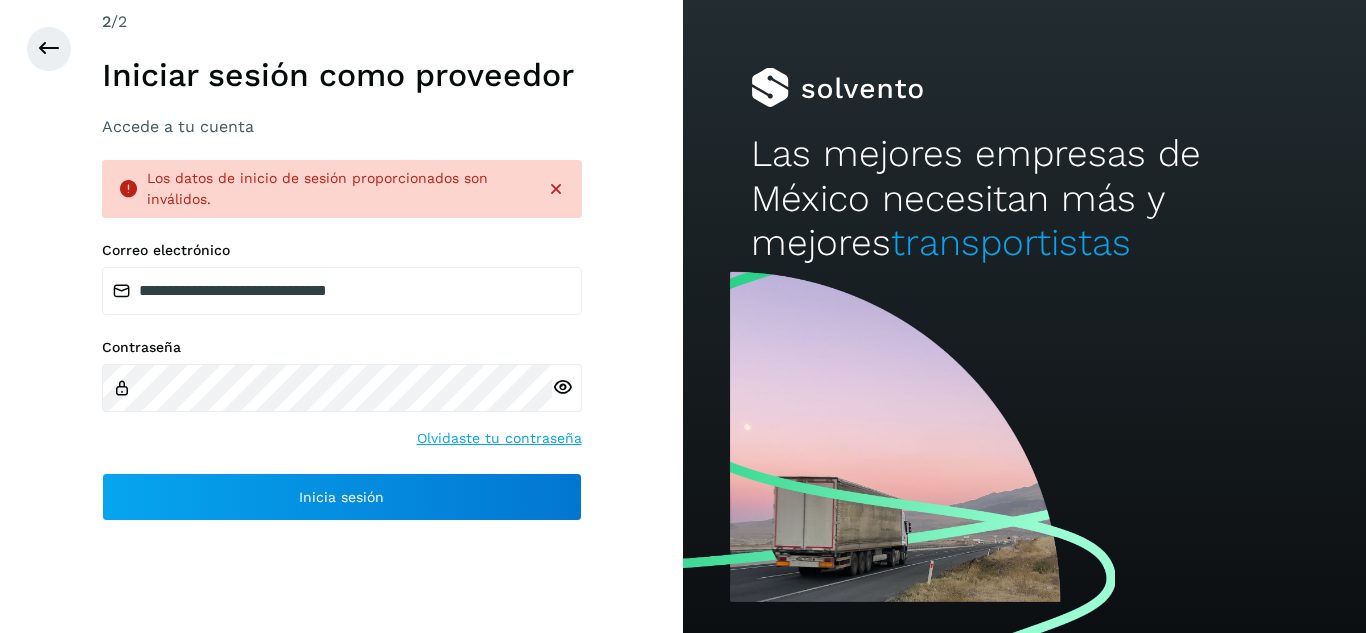 click on "Olvidaste tu contraseña" at bounding box center (499, 438) 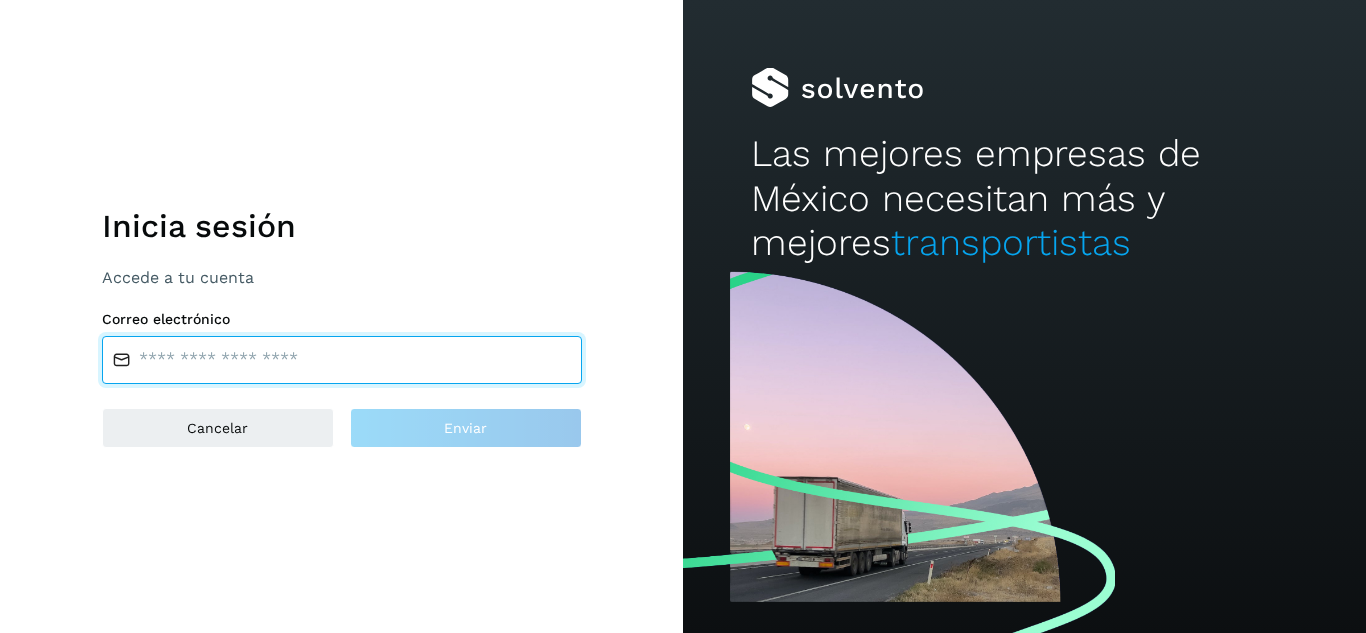 click at bounding box center [342, 360] 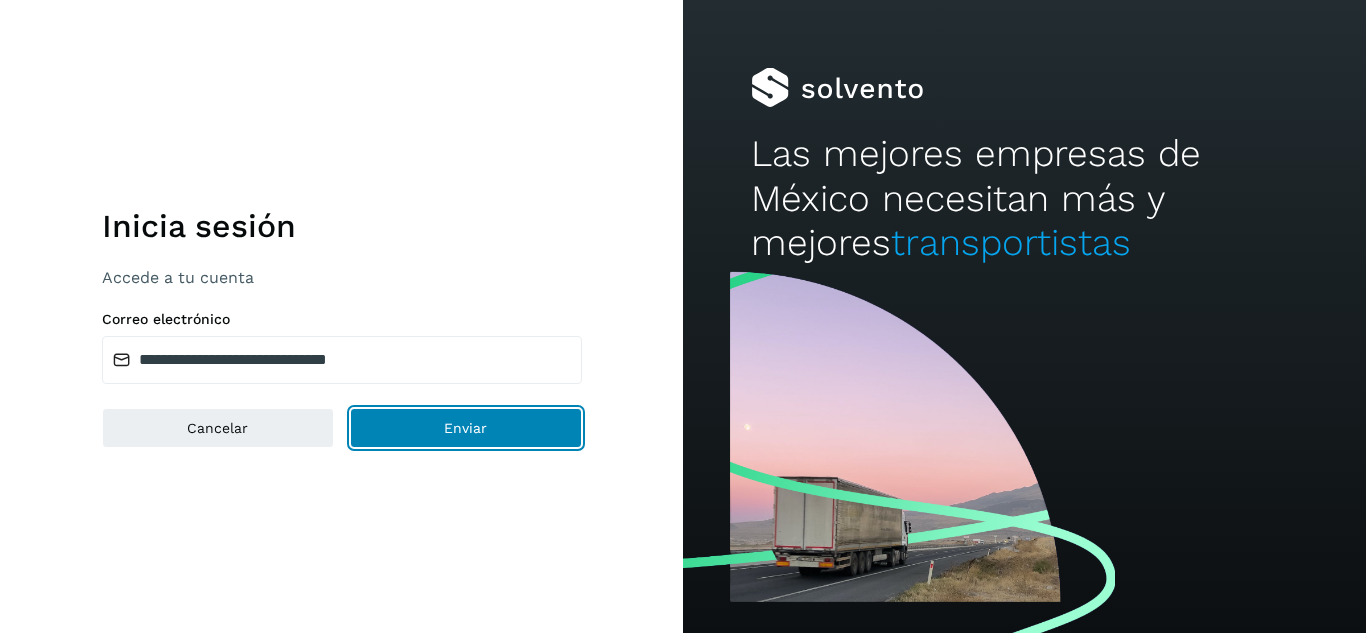 click on "Enviar" at bounding box center [466, 428] 